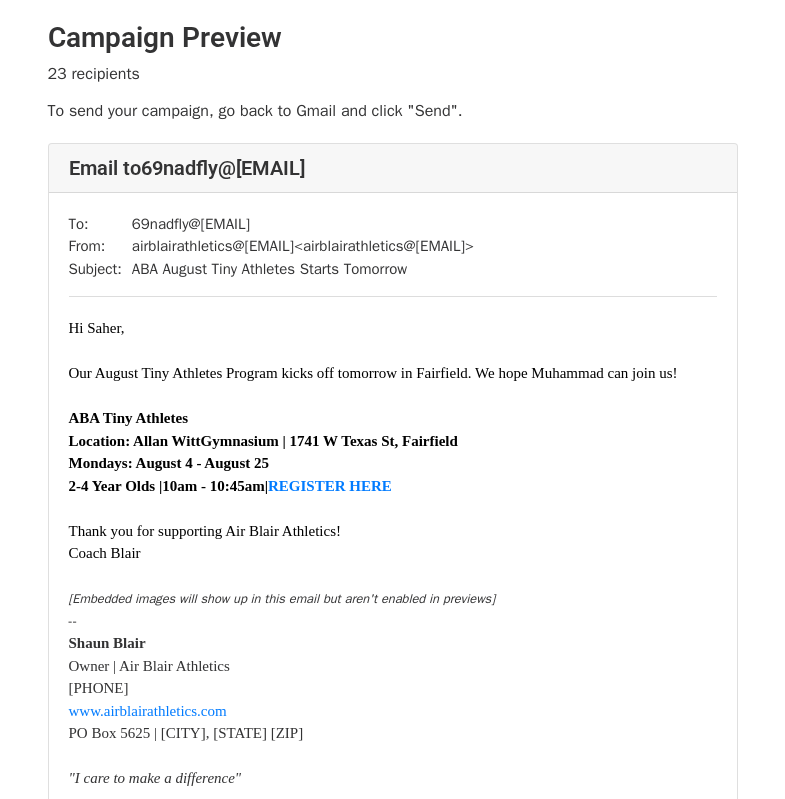 scroll, scrollTop: 0, scrollLeft: 0, axis: both 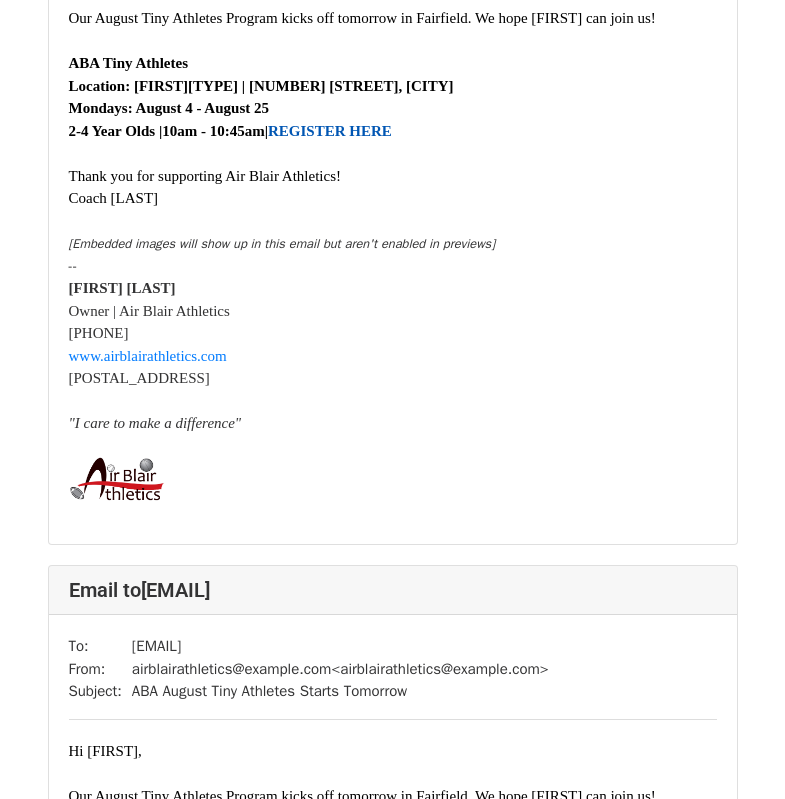 click on "REGISTER HERE" at bounding box center (330, 131) 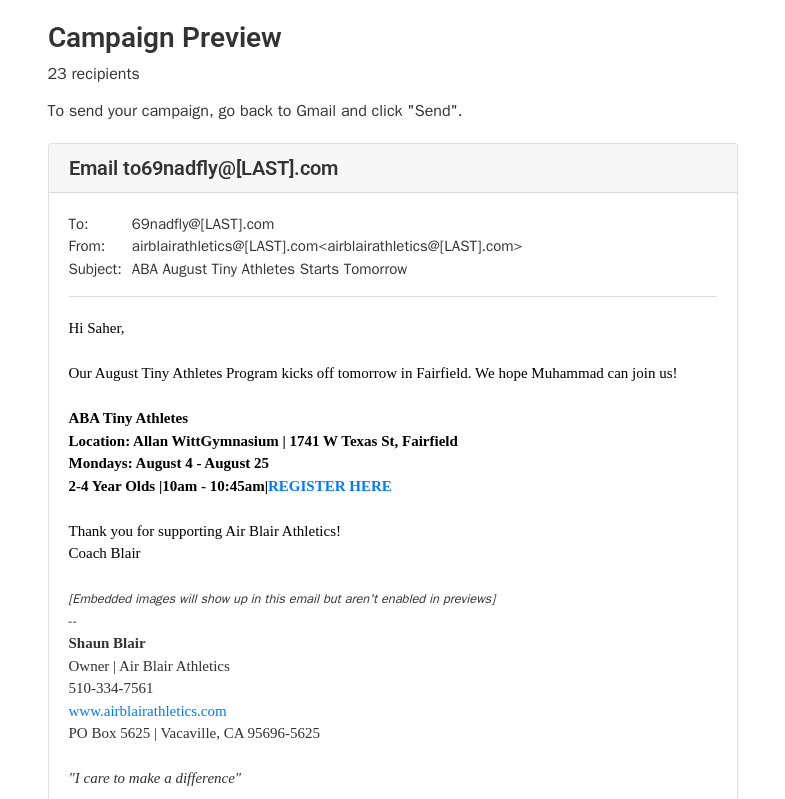 scroll, scrollTop: 0, scrollLeft: 0, axis: both 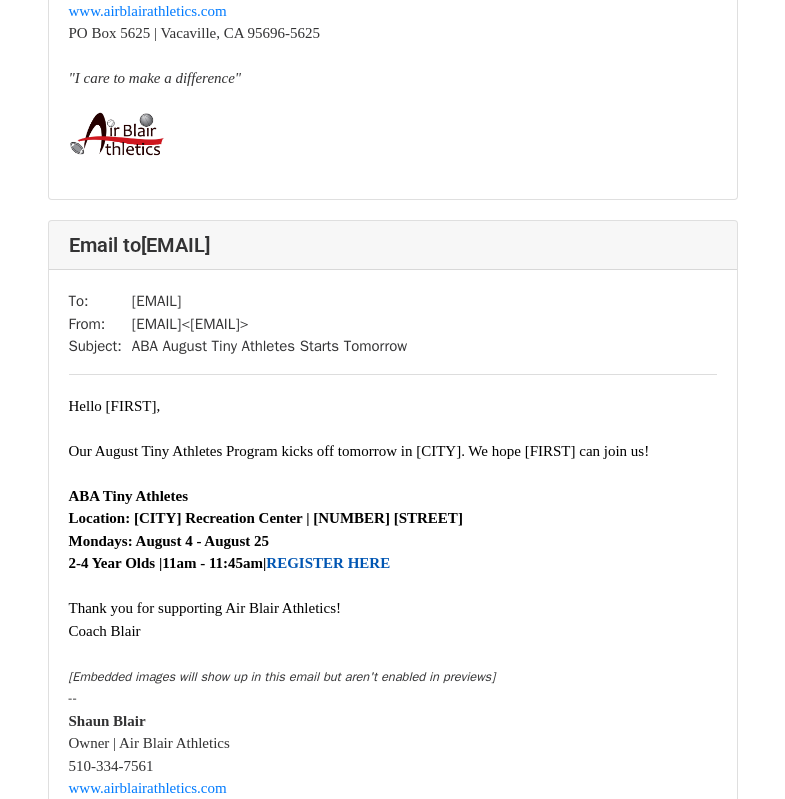 click on "REGISTER HERE" at bounding box center [328, 563] 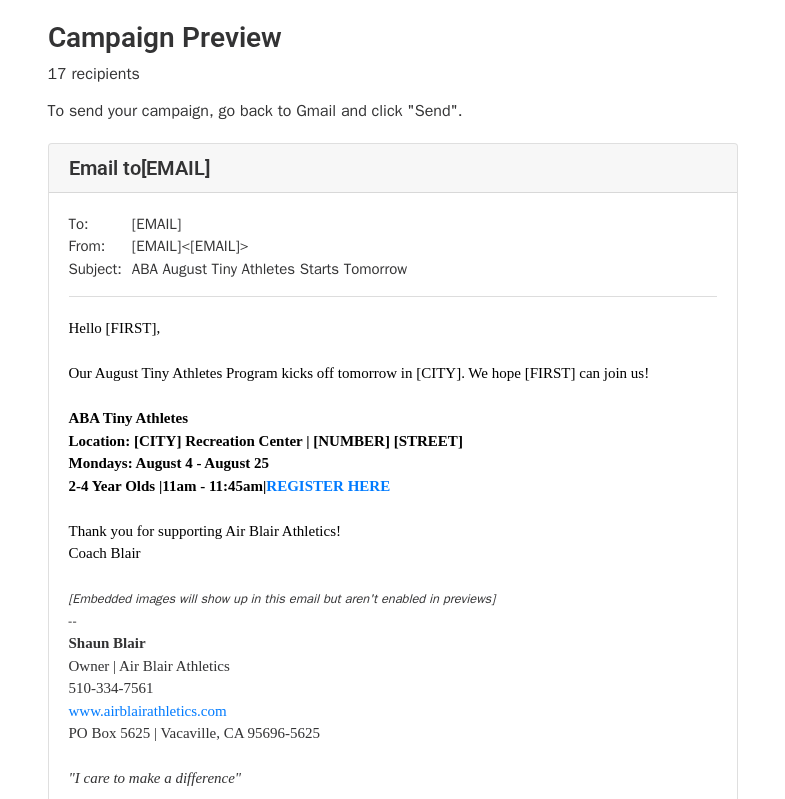 scroll, scrollTop: 0, scrollLeft: 0, axis: both 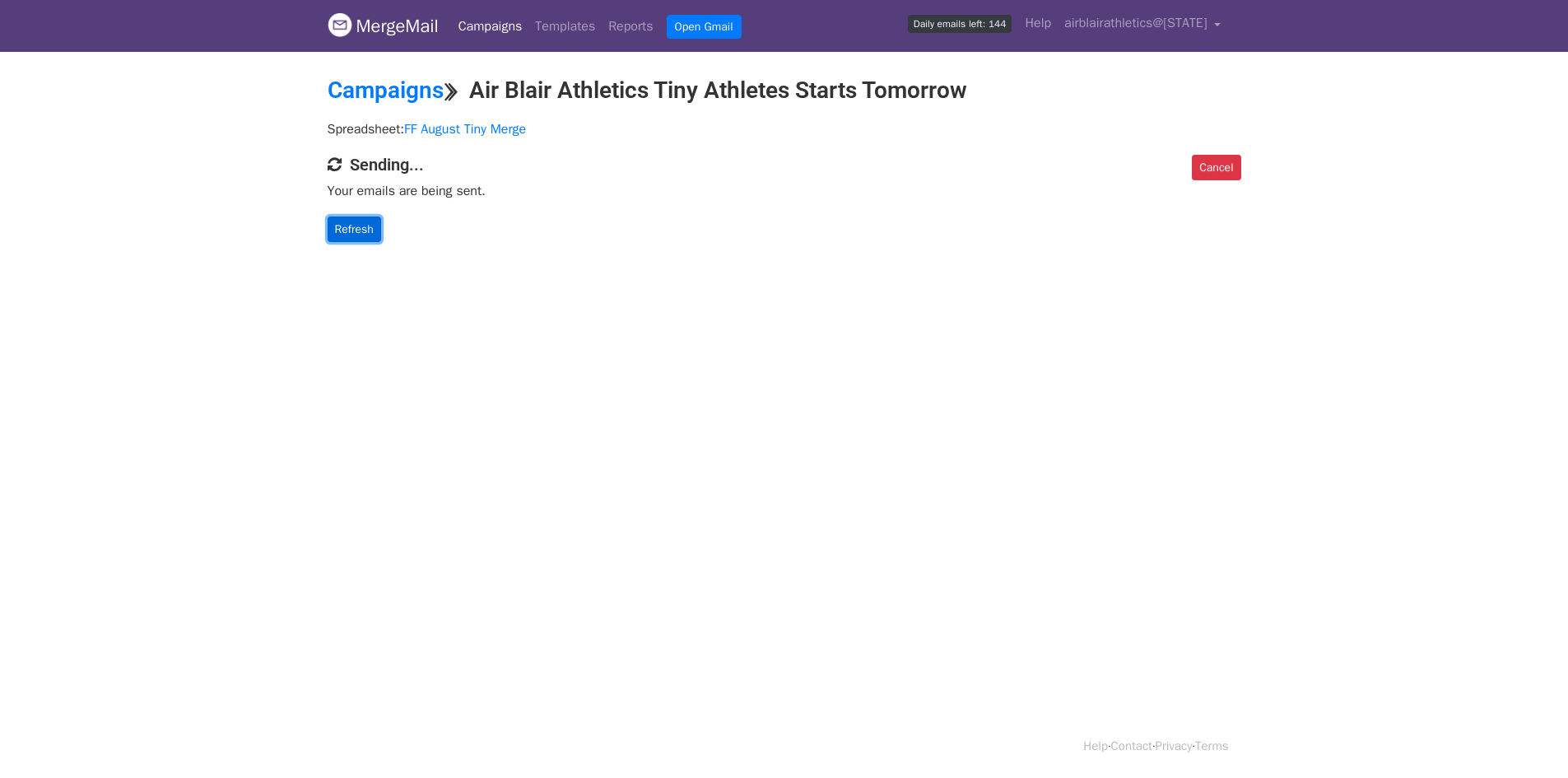 click on "Refresh" at bounding box center (354, 229) 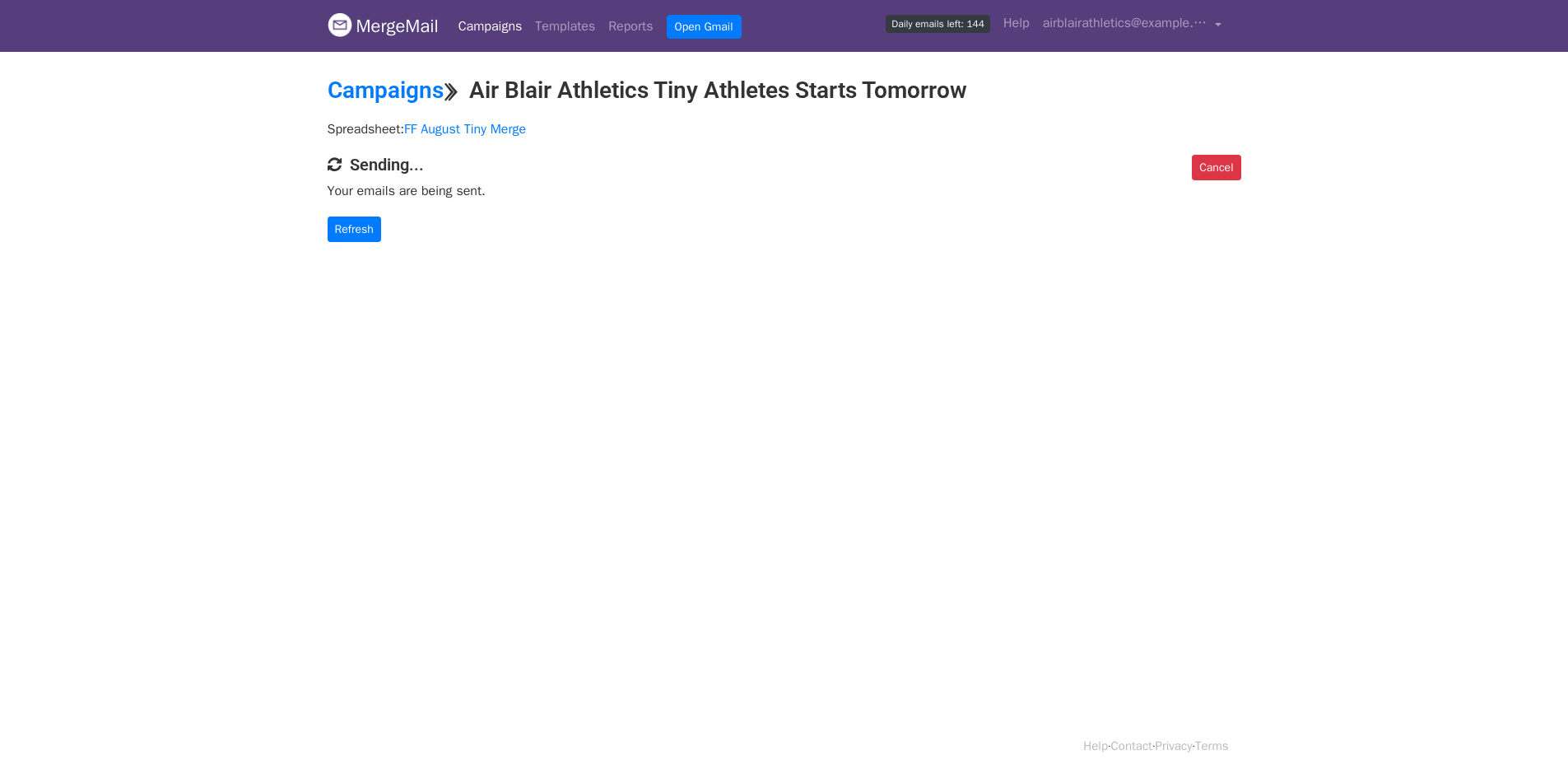 scroll, scrollTop: 0, scrollLeft: 0, axis: both 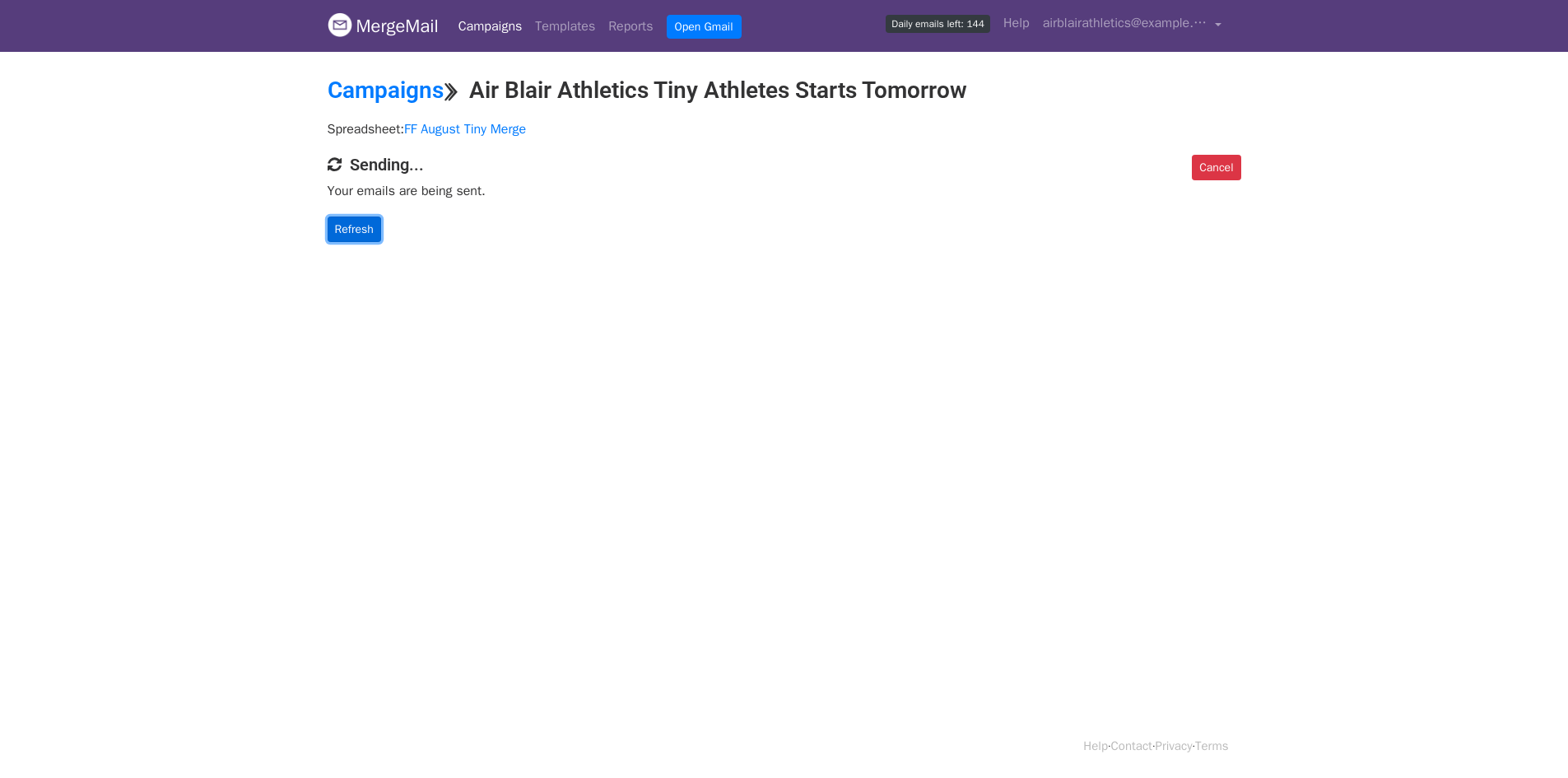 click on "Refresh" at bounding box center (354, 229) 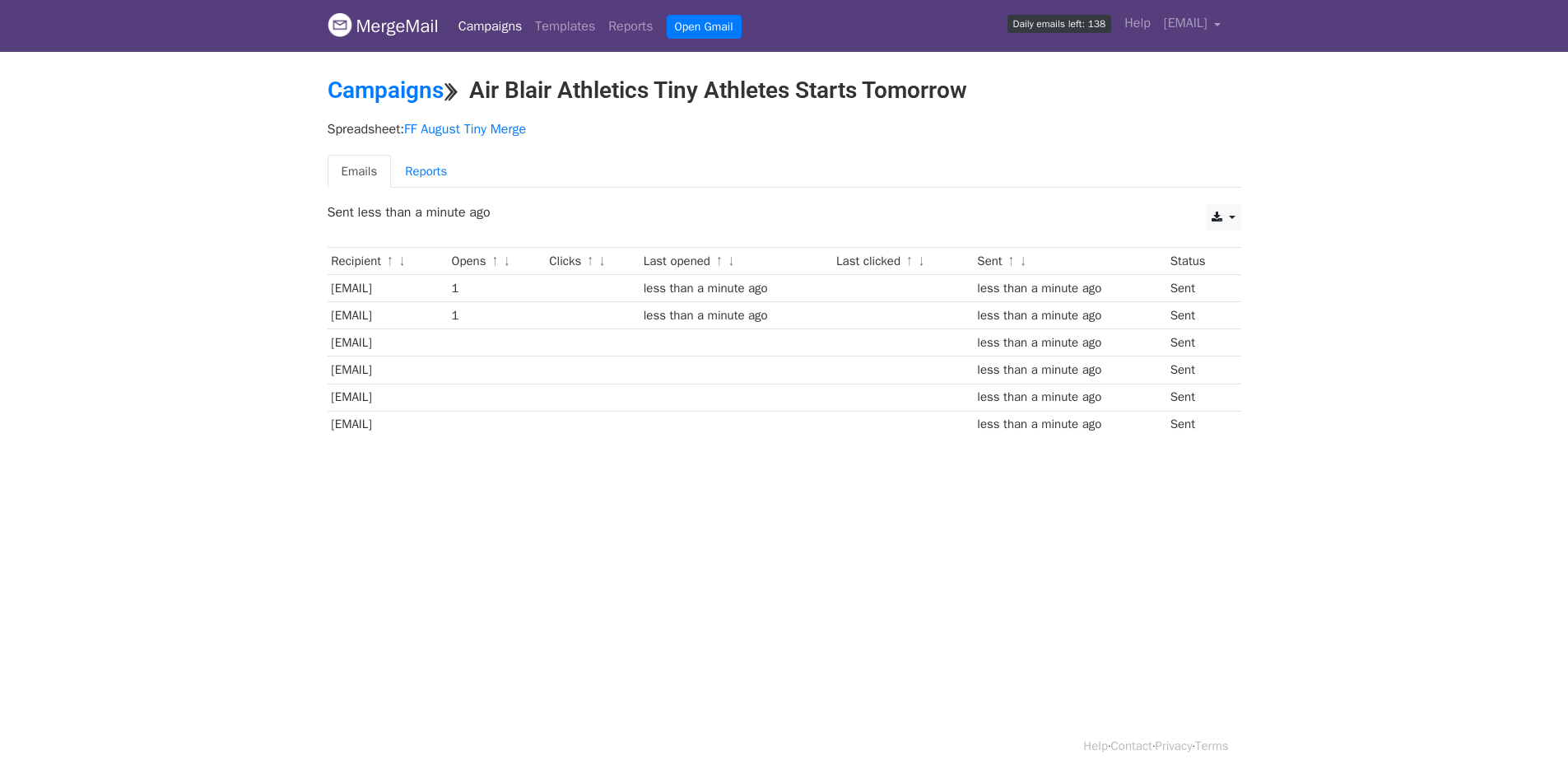 scroll, scrollTop: 0, scrollLeft: 0, axis: both 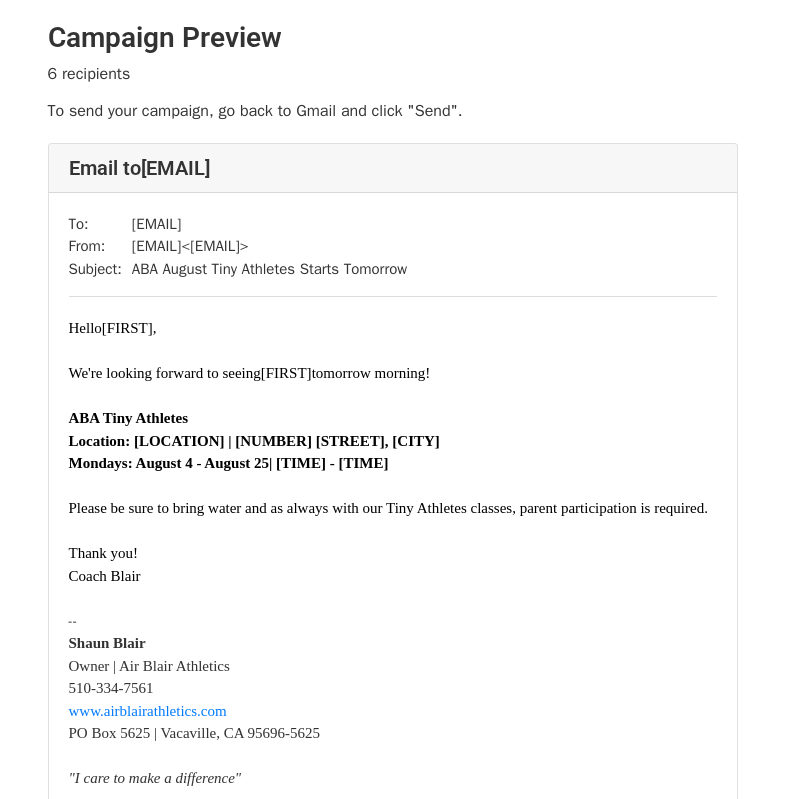 click on "Coach Blair" at bounding box center [393, 576] 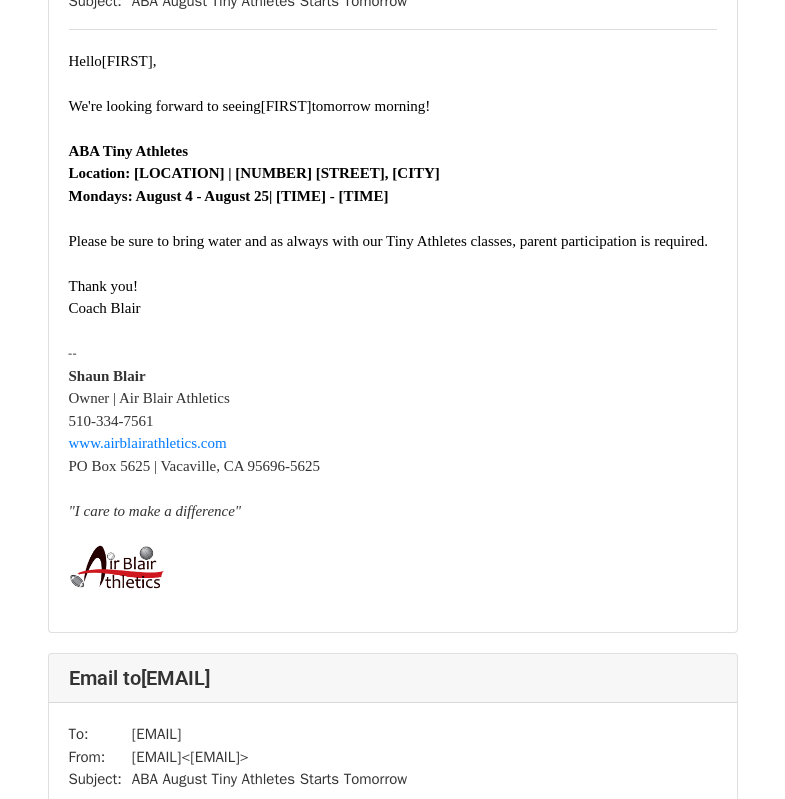 scroll, scrollTop: 1100, scrollLeft: 0, axis: vertical 